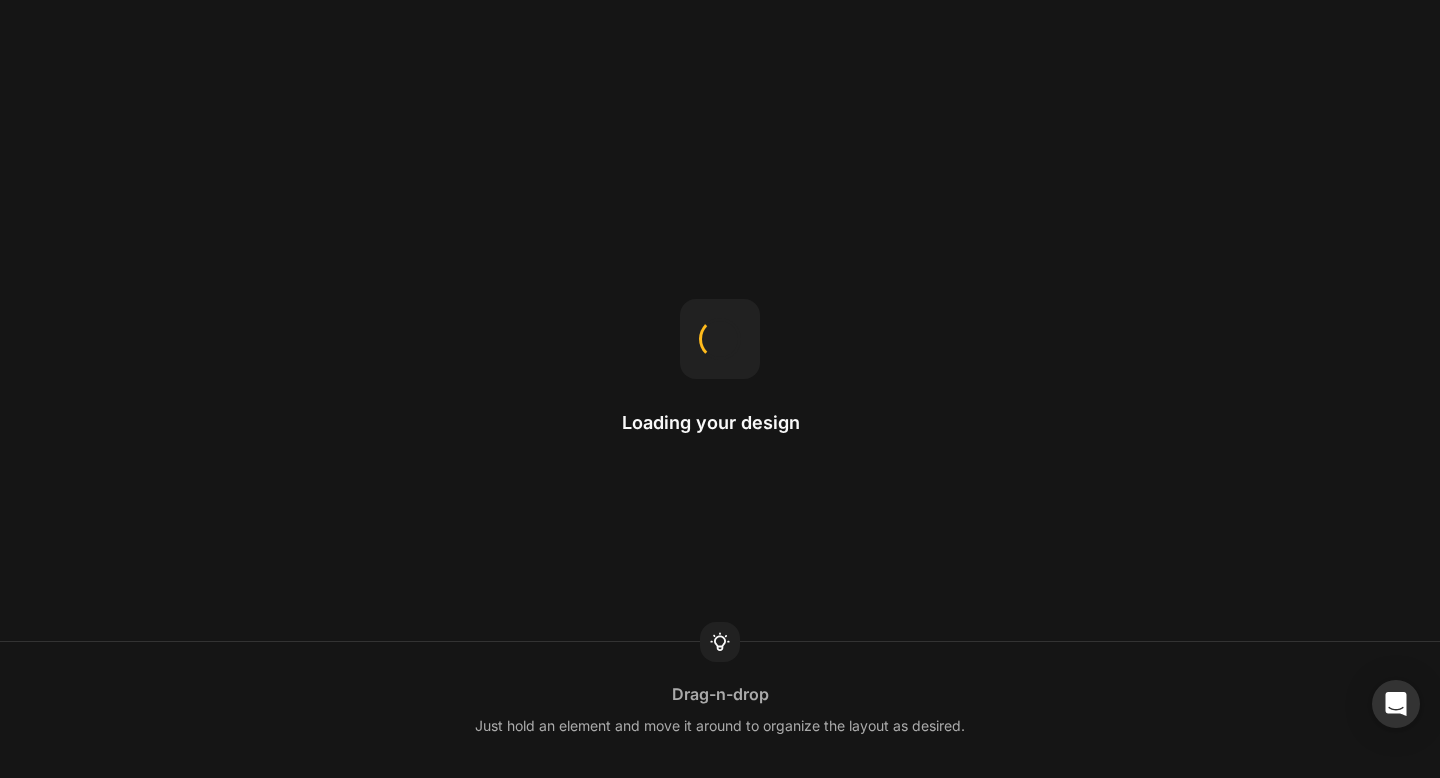 scroll, scrollTop: 0, scrollLeft: 0, axis: both 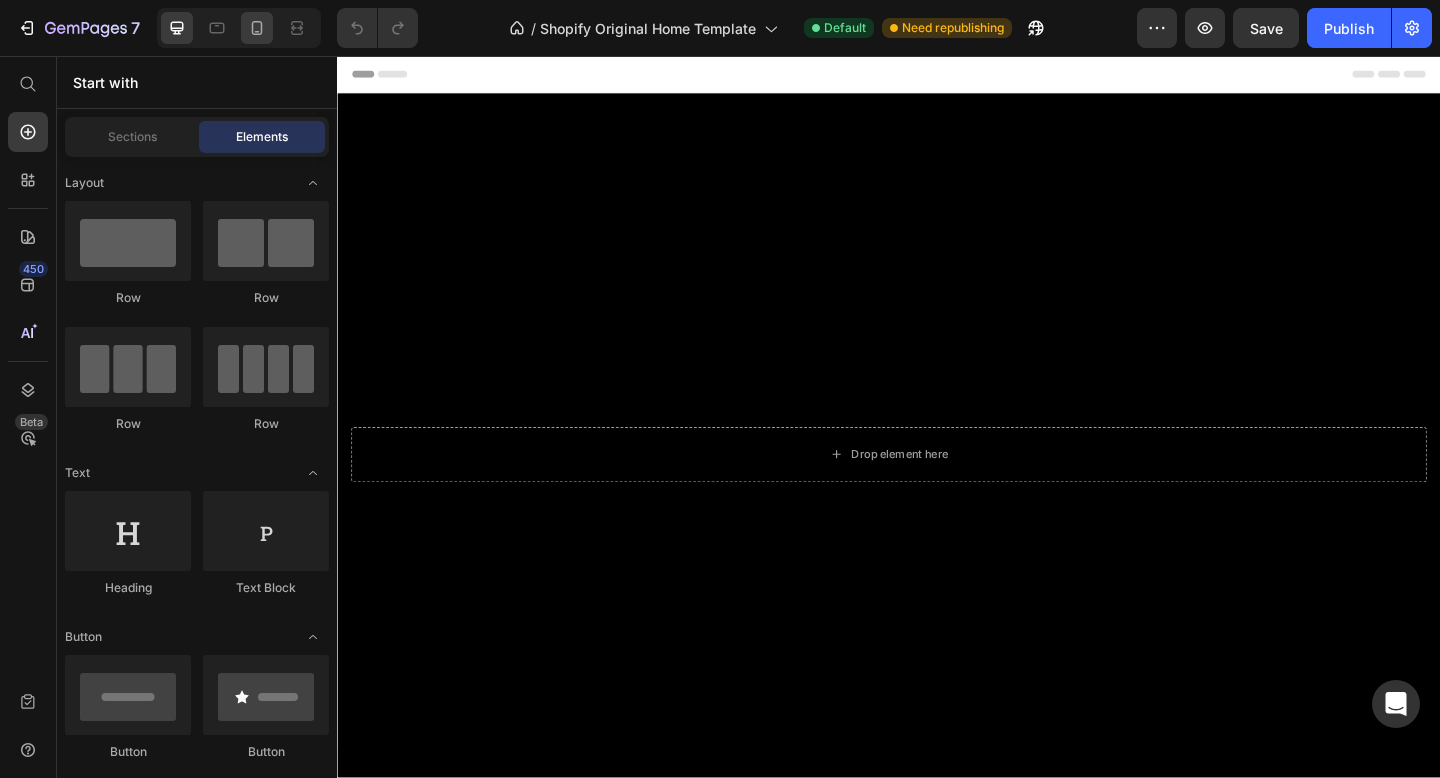 click 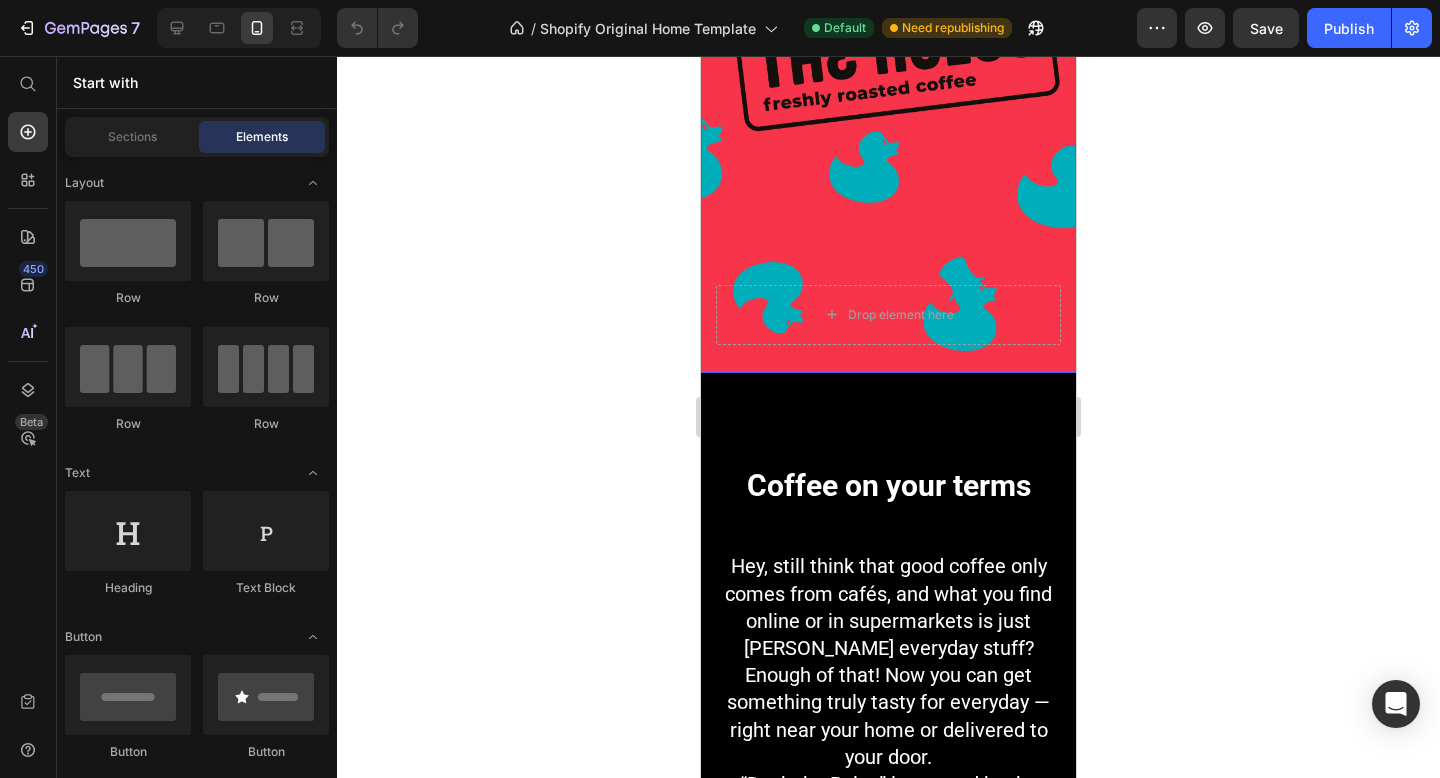 scroll, scrollTop: 0, scrollLeft: 0, axis: both 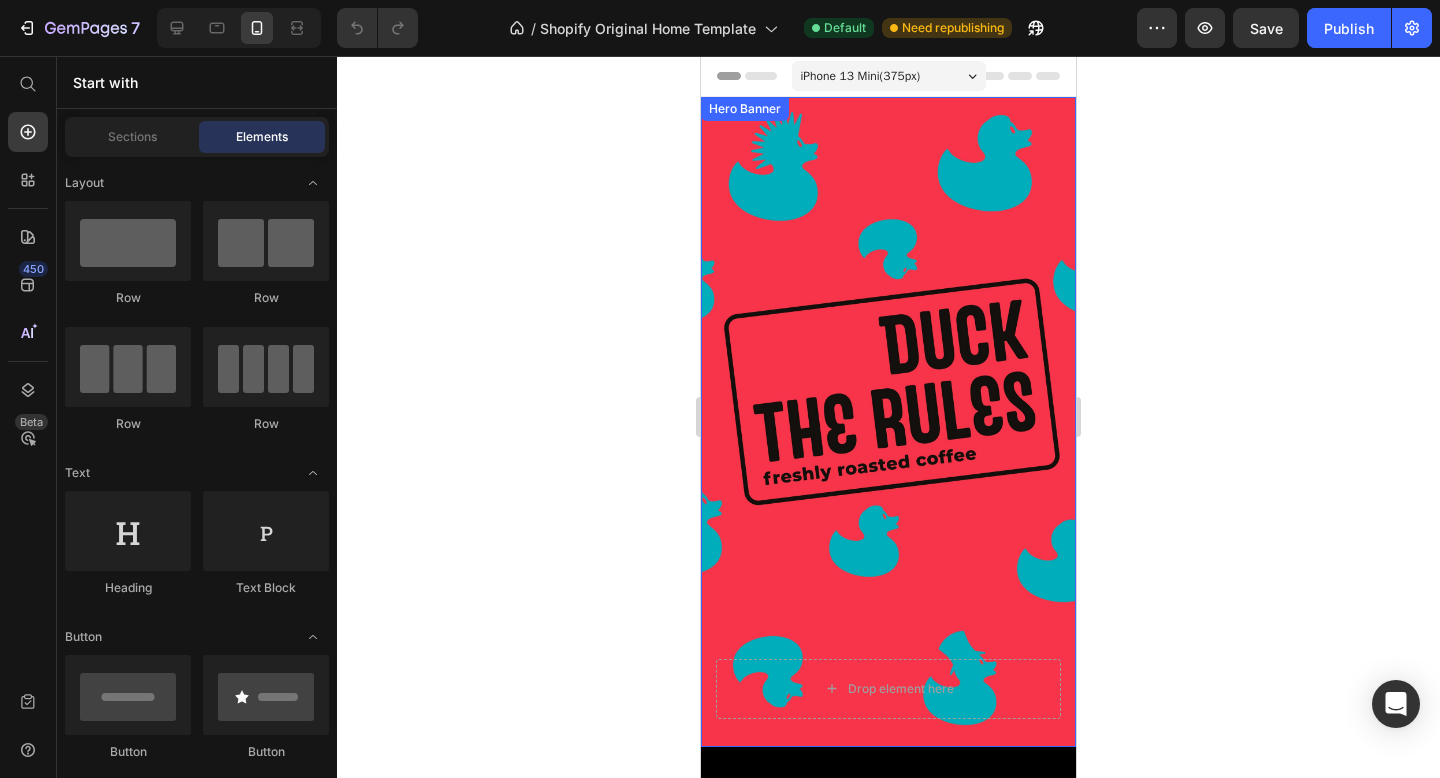 click at bounding box center [888, 422] 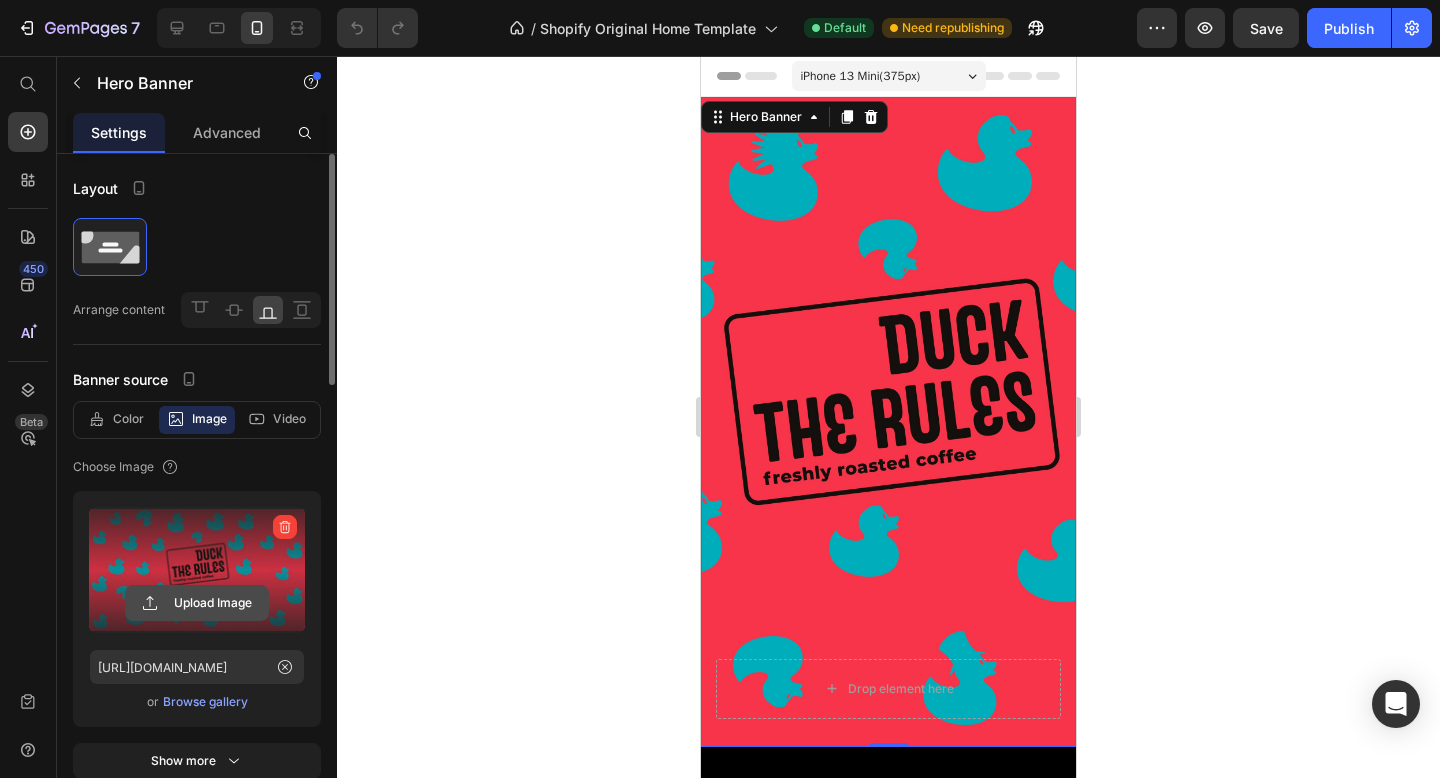 click 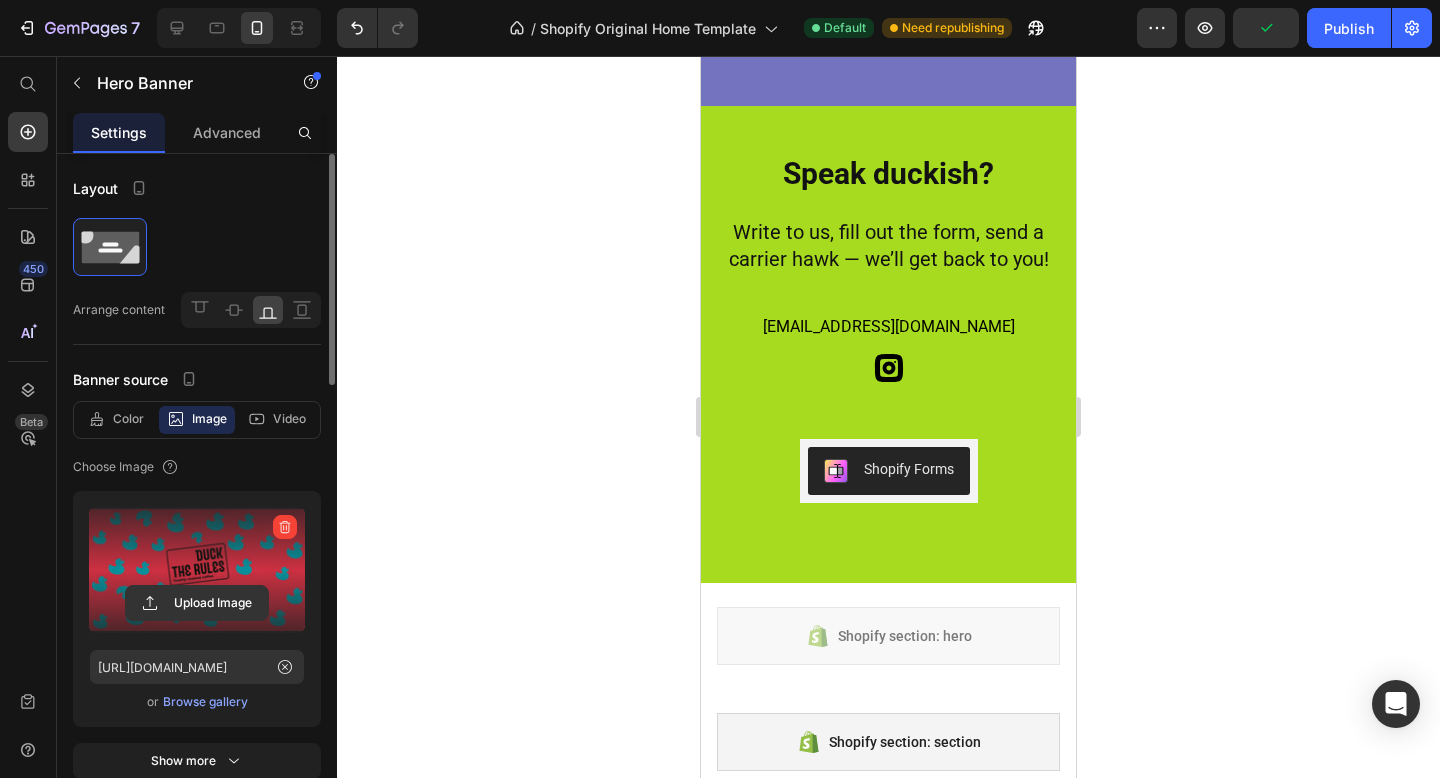 scroll, scrollTop: 6772, scrollLeft: 0, axis: vertical 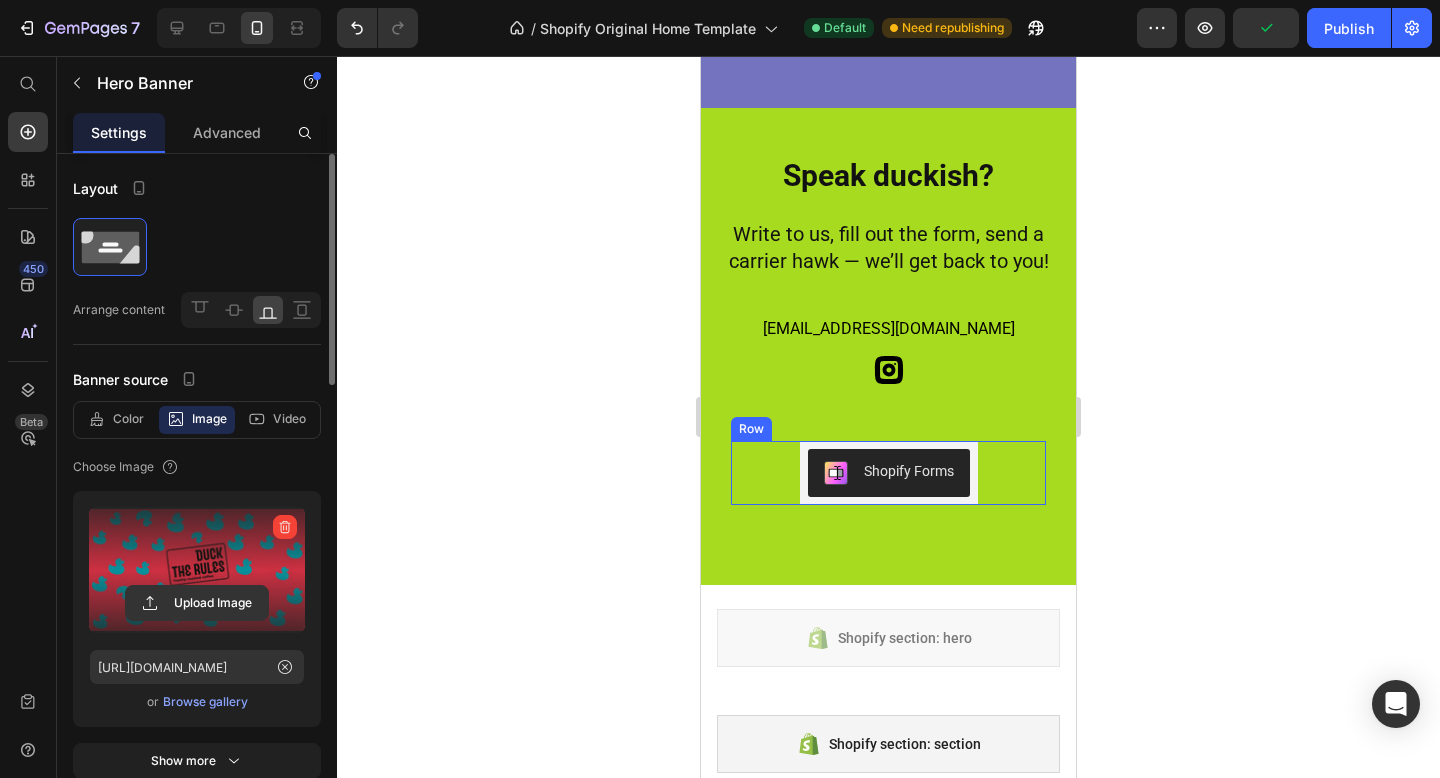click on "Shopify Forms Shopify Forms Row" at bounding box center (888, 473) 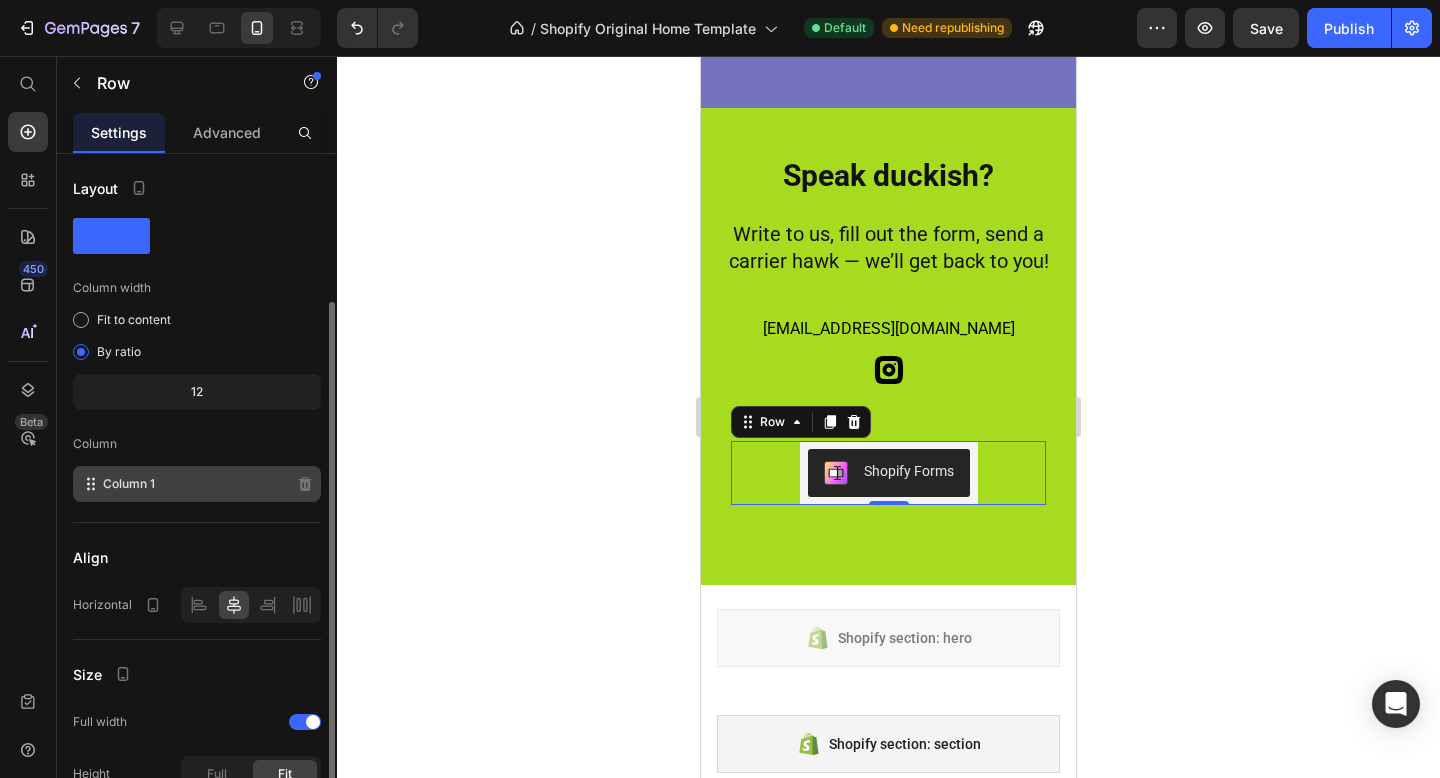 scroll, scrollTop: 252, scrollLeft: 0, axis: vertical 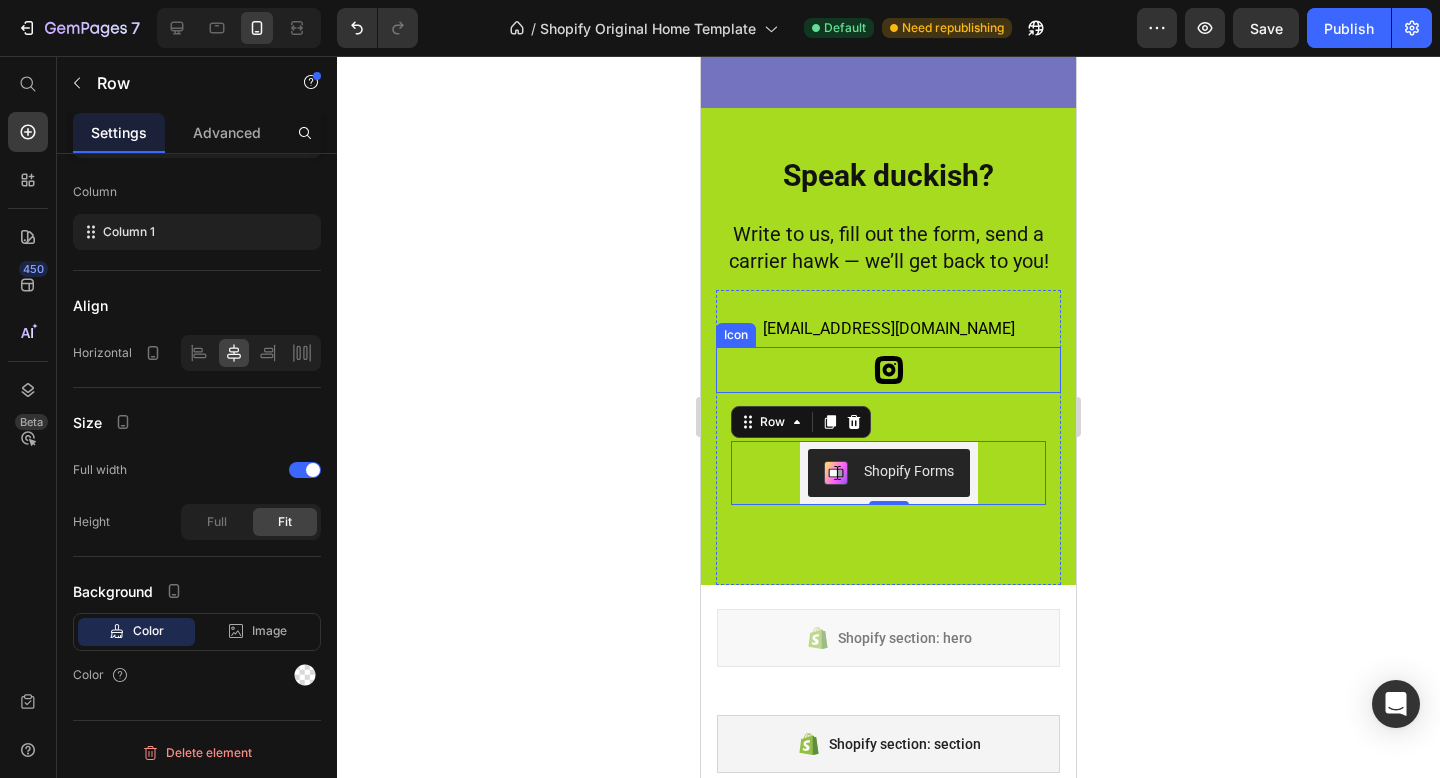 click on "Icon" at bounding box center [888, 370] 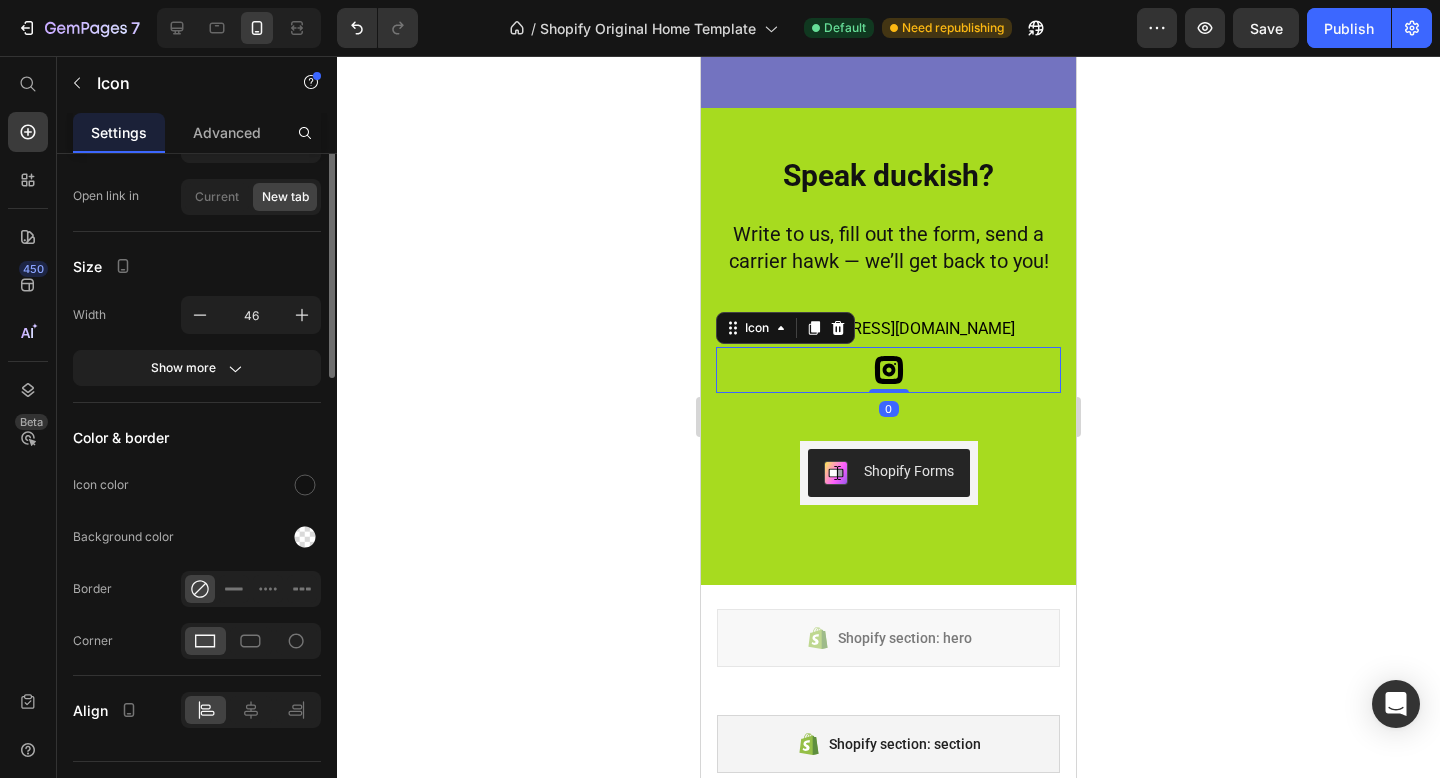 scroll, scrollTop: 0, scrollLeft: 0, axis: both 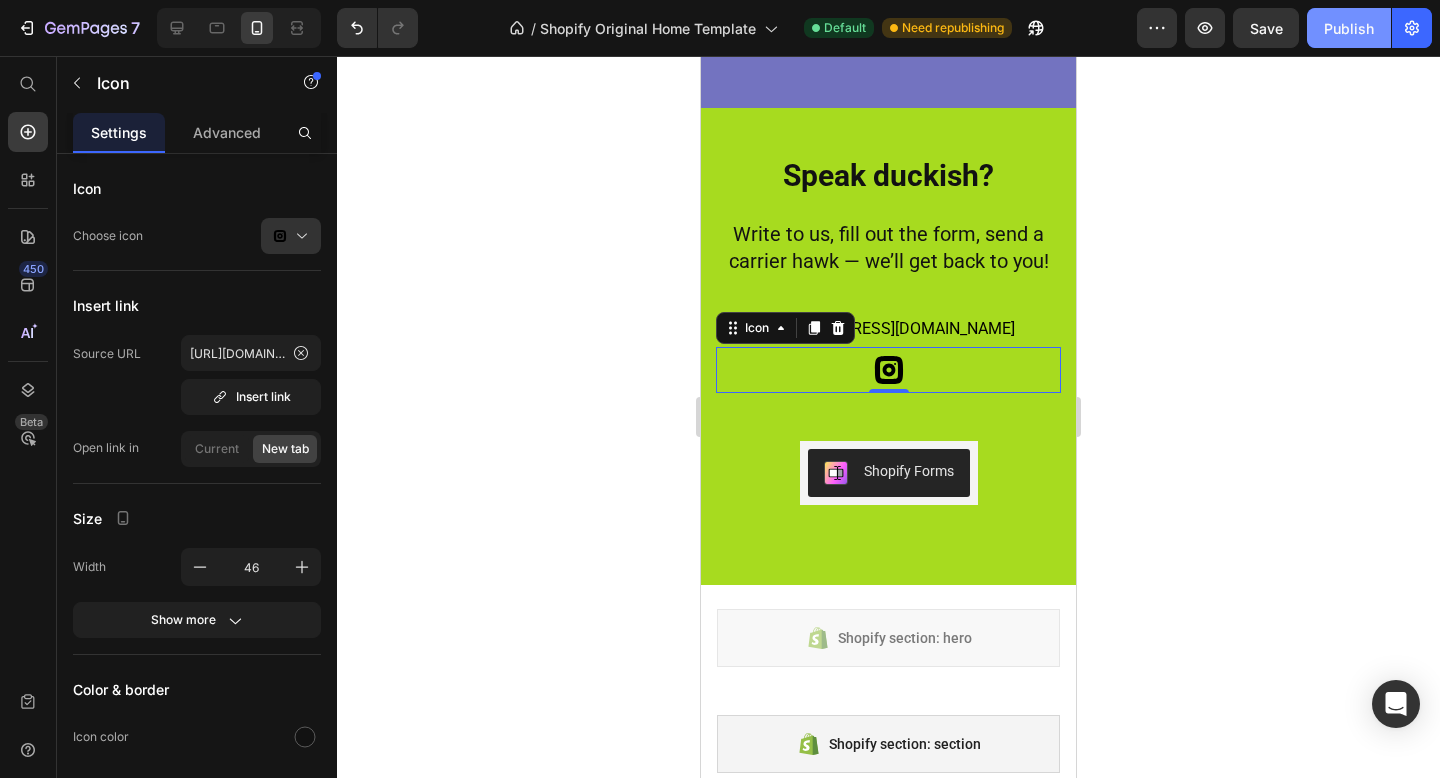 click on "Publish" at bounding box center (1349, 28) 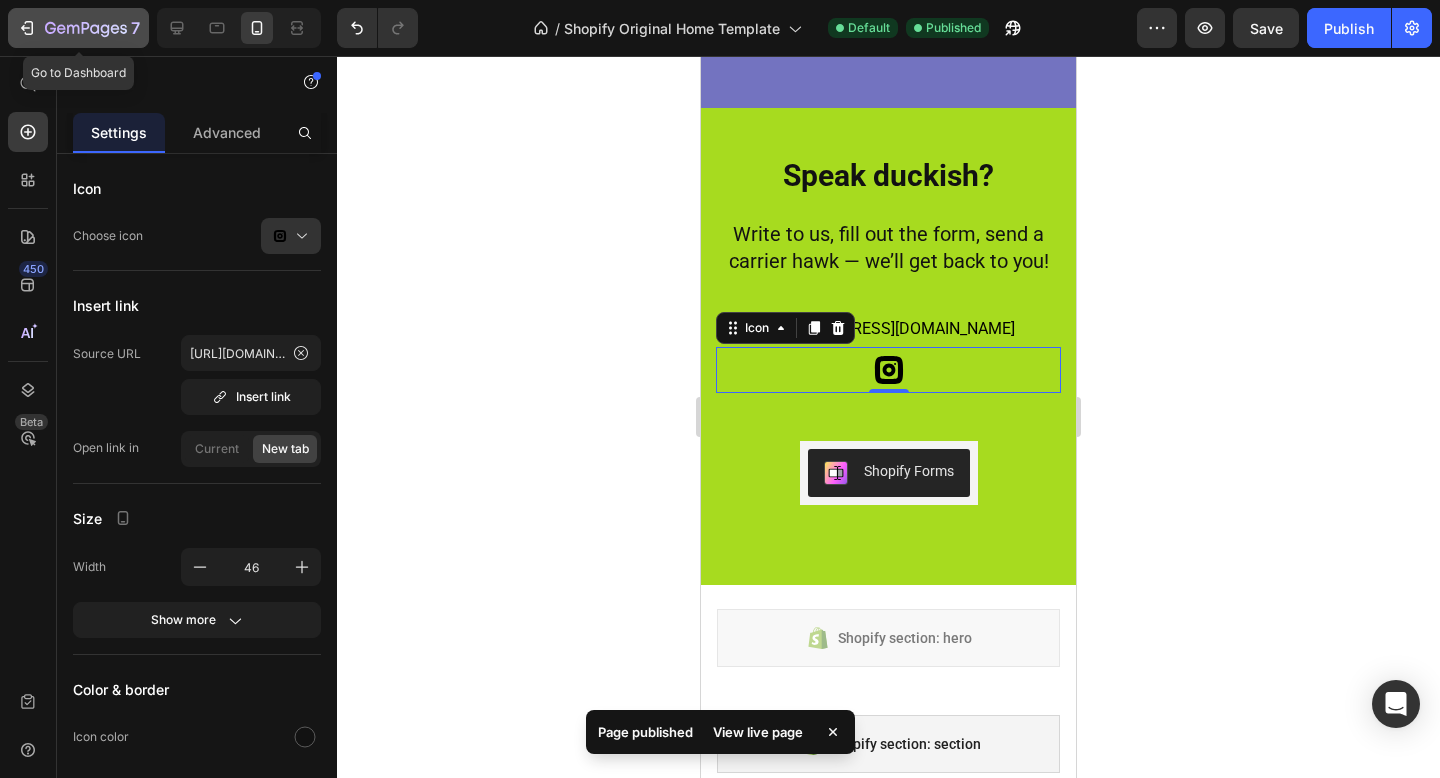 click 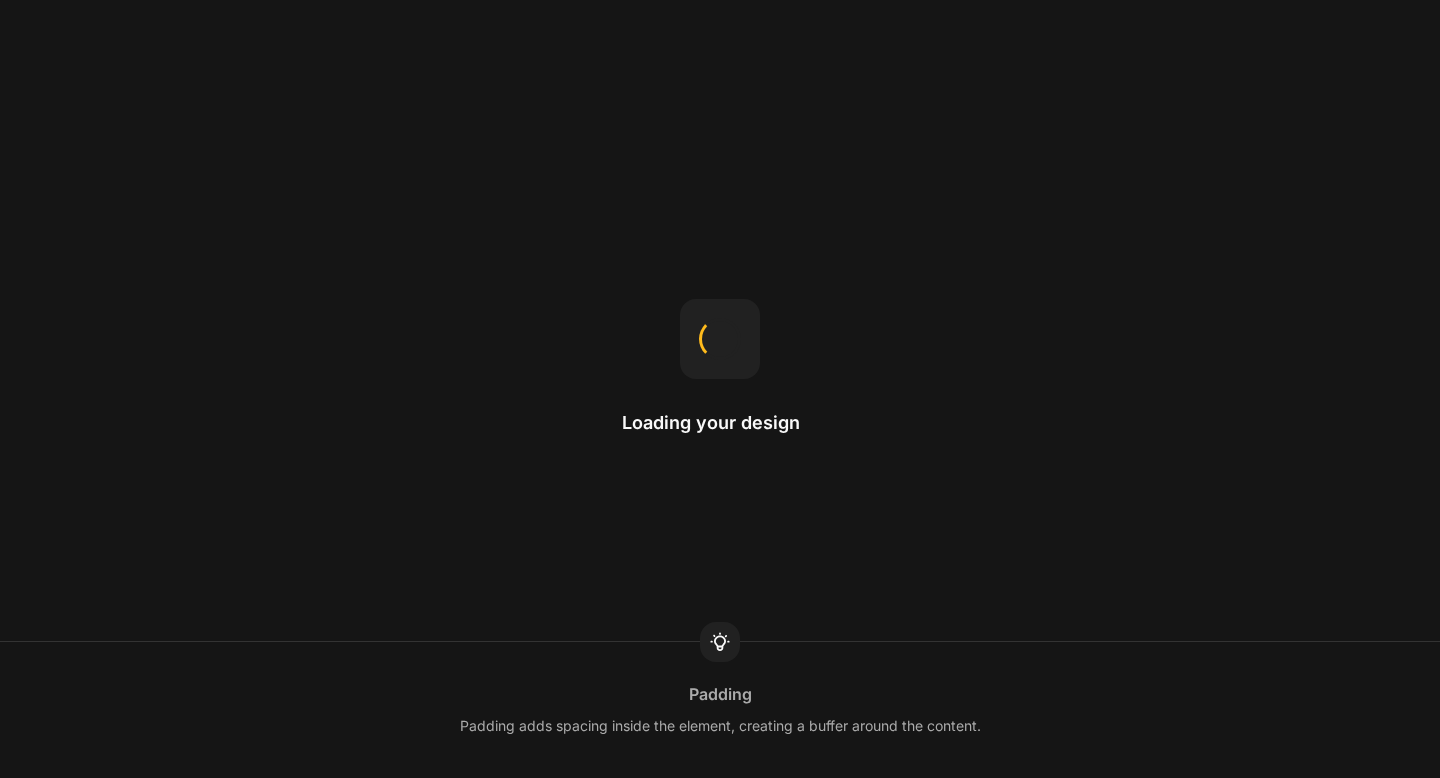 scroll, scrollTop: 0, scrollLeft: 0, axis: both 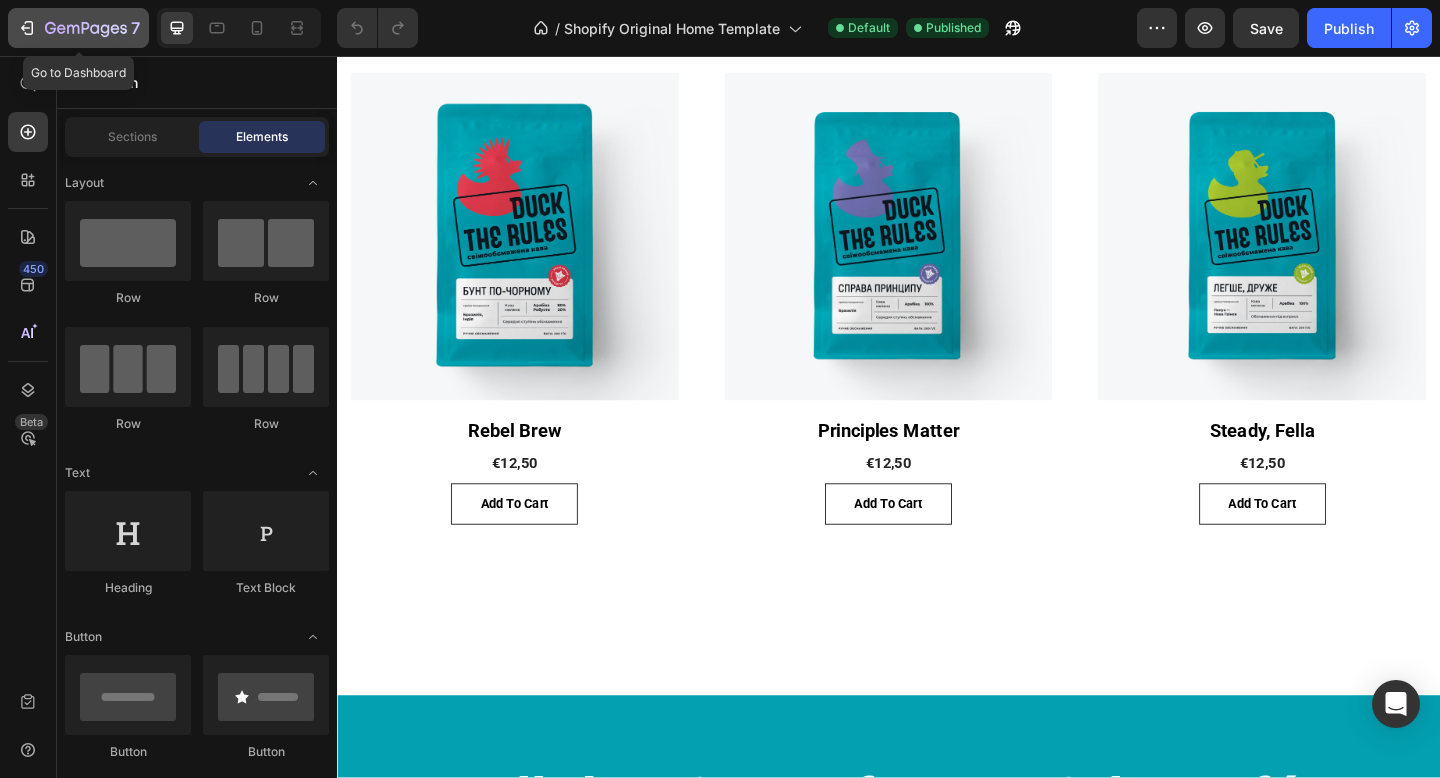 click 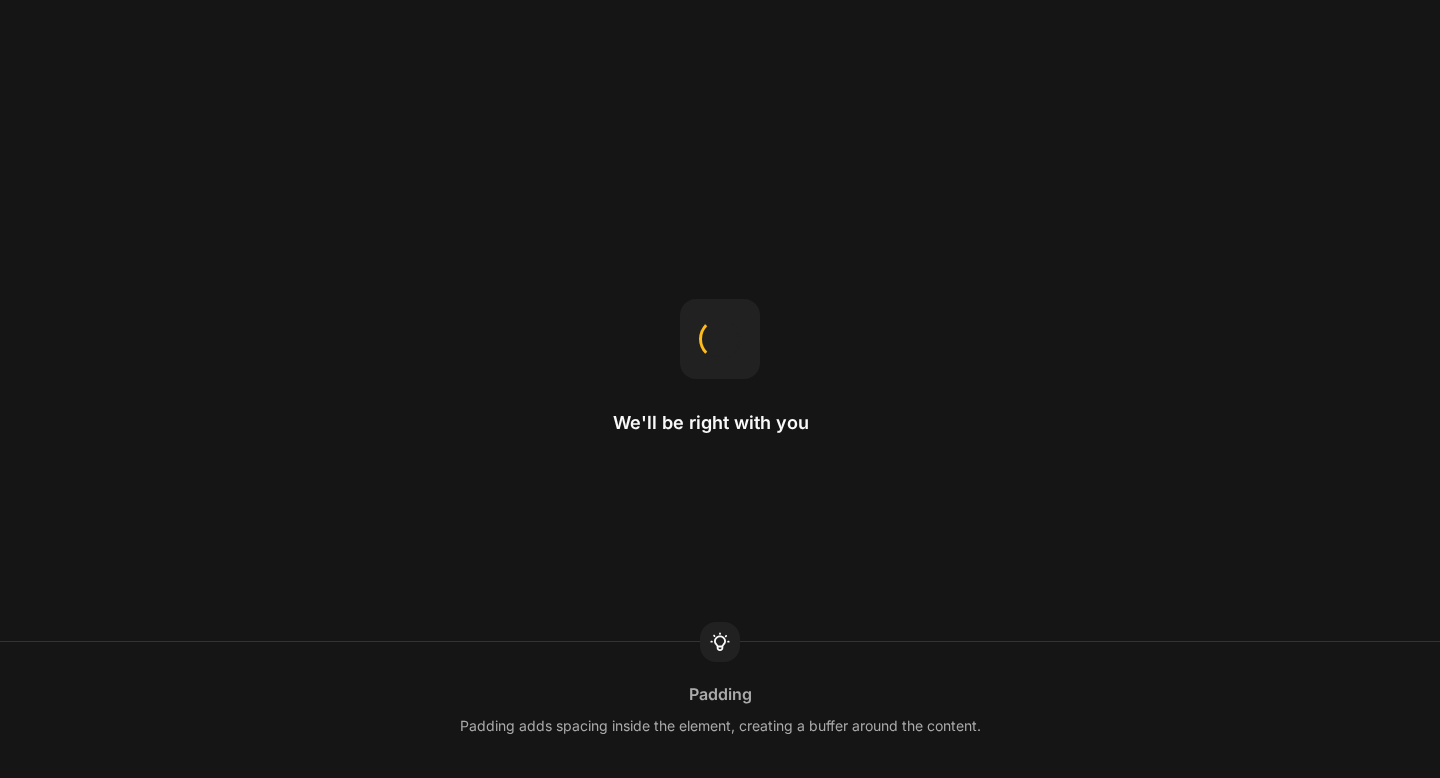 scroll, scrollTop: 0, scrollLeft: 0, axis: both 